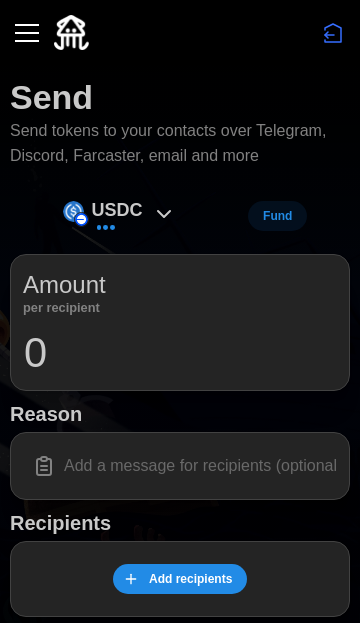 scroll, scrollTop: 0, scrollLeft: 0, axis: both 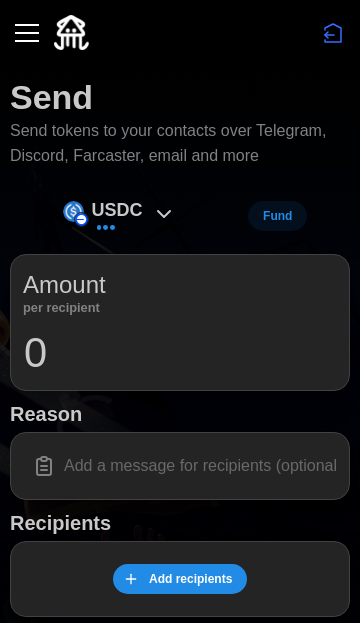 click 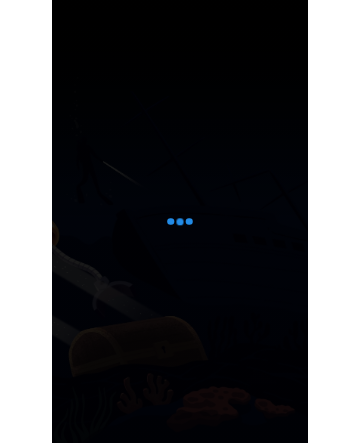 scroll, scrollTop: 0, scrollLeft: 0, axis: both 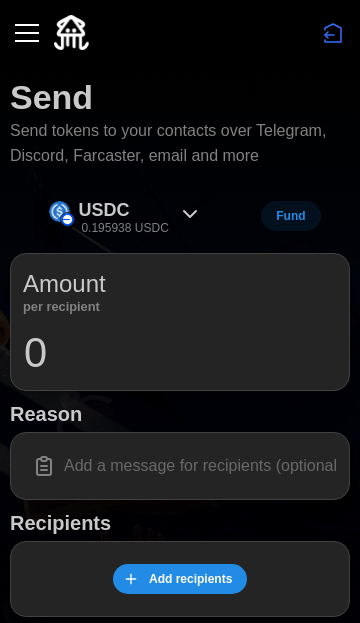 click on "0.195938   USDC" at bounding box center (124, 228) 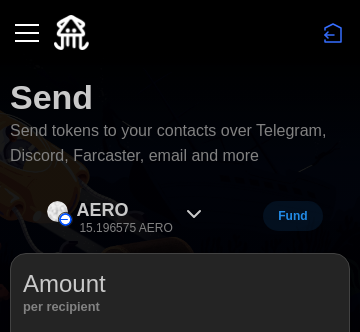 click on "AERO" at bounding box center (102, 210) 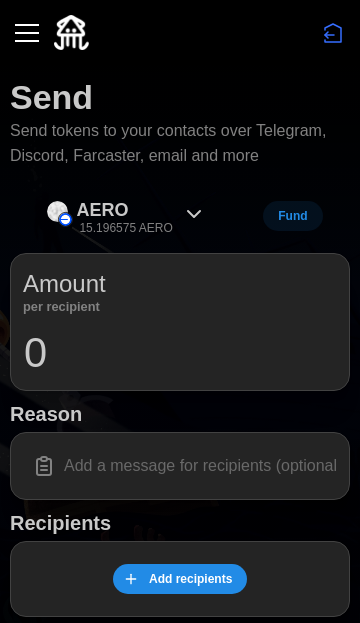 click at bounding box center (180, 38) 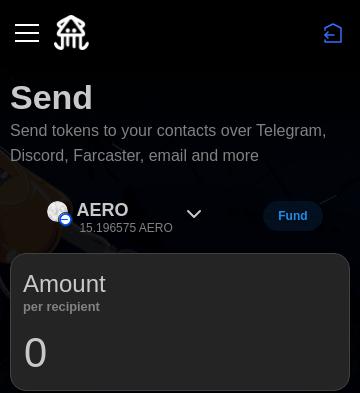 click on "AERO 15.196575   AERO" at bounding box center (126, 216) 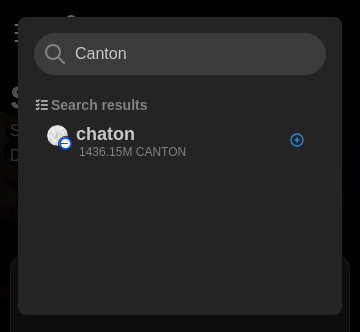 type on "Canton" 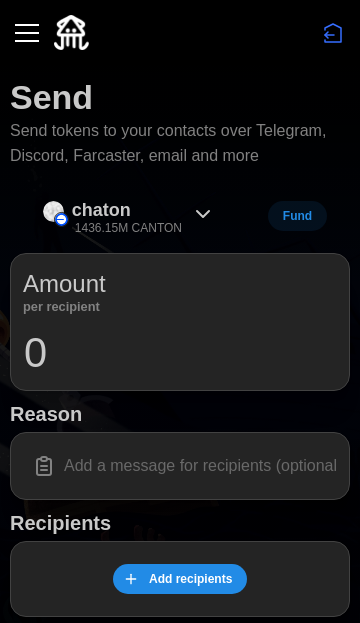 click on "Amount" at bounding box center [64, 284] 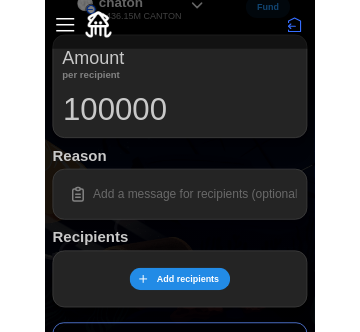 scroll, scrollTop: 216, scrollLeft: 0, axis: vertical 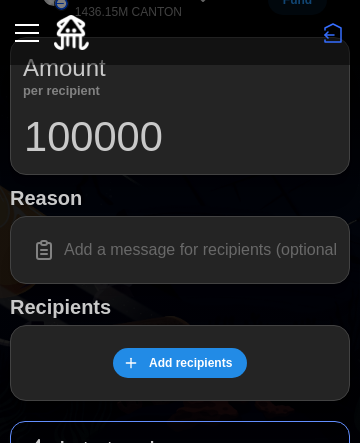 type on "100000" 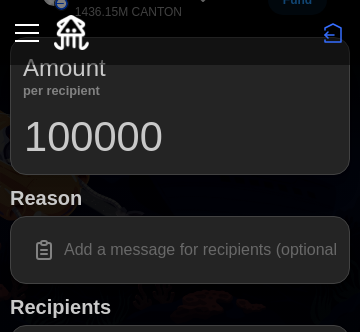 paste on "https://farcaster.xyz/rphgrc.eth/0x79c71faf" 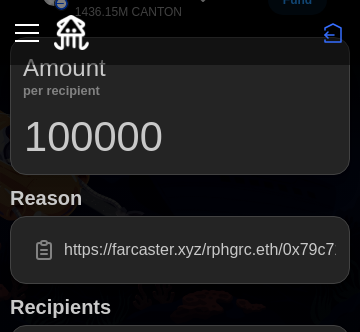 scroll, scrollTop: 0, scrollLeft: 38, axis: horizontal 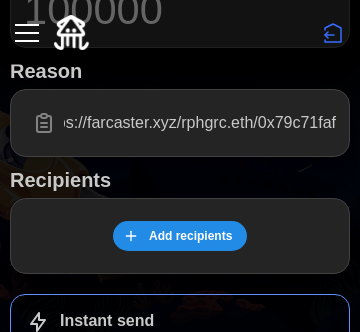 type on "https://farcaster.xyz/rphgrc.eth/0x79c71faf" 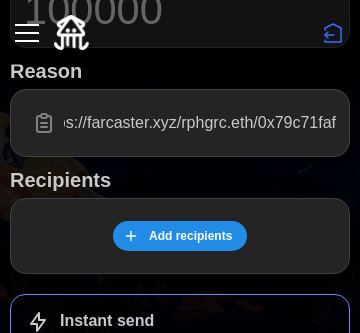 scroll, scrollTop: 0, scrollLeft: 0, axis: both 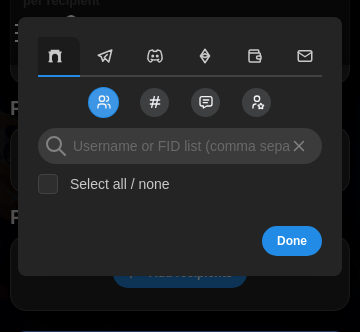 click 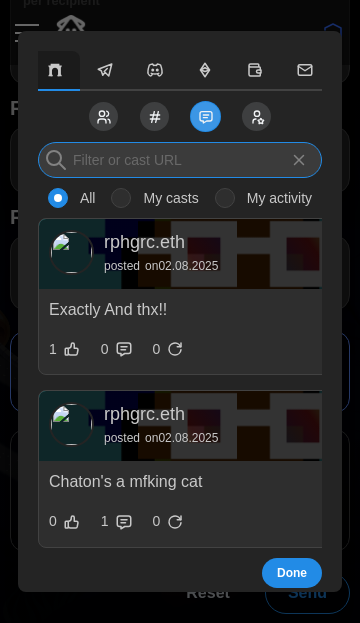 paste on "https://farcaster.xyz/rphgrc.eth/0x79c71faf" 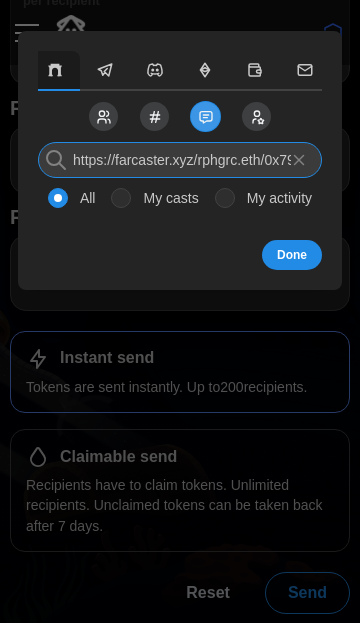 scroll, scrollTop: 0, scrollLeft: 54, axis: horizontal 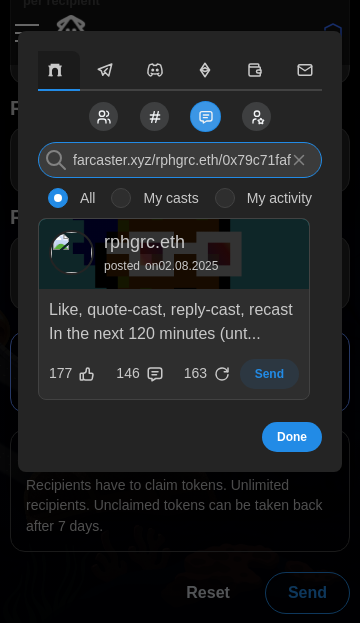type on "https://farcaster.xyz/rphgrc.eth/0x79c71faf" 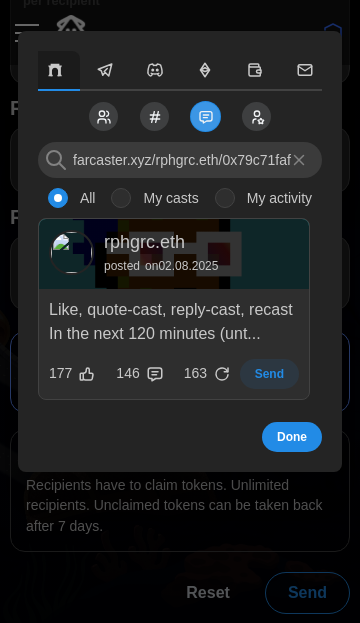 click on "Send" at bounding box center (269, 374) 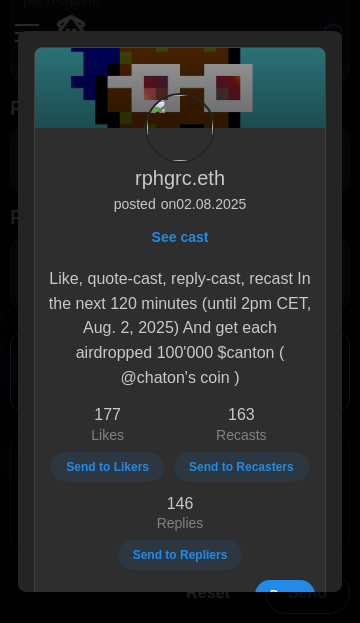 click on "Send to Likers" at bounding box center (107, 467) 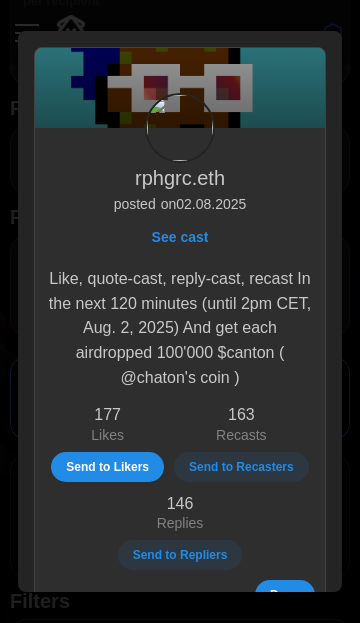 click on "Send to Recasters" at bounding box center [241, 467] 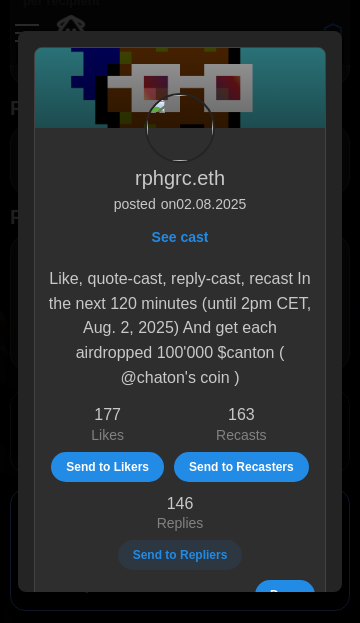 scroll, scrollTop: 45, scrollLeft: 0, axis: vertical 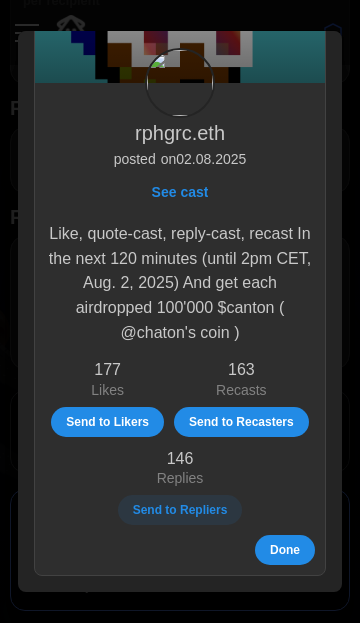 click on "Send to Repliers" at bounding box center (180, 510) 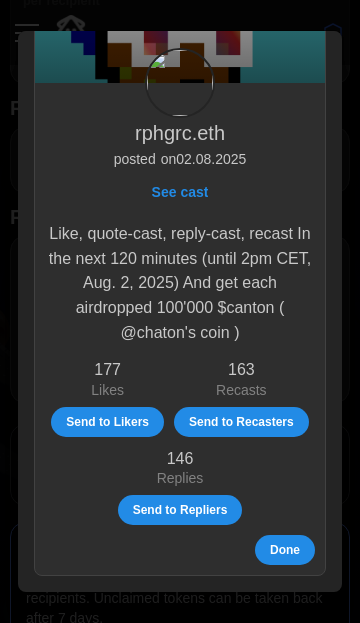 click on "Done" at bounding box center (285, 550) 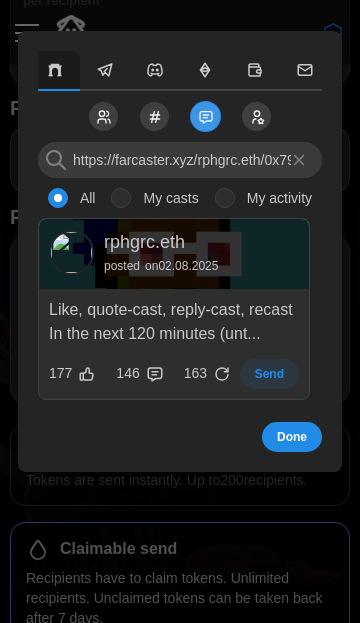 click on "Done" at bounding box center [292, 437] 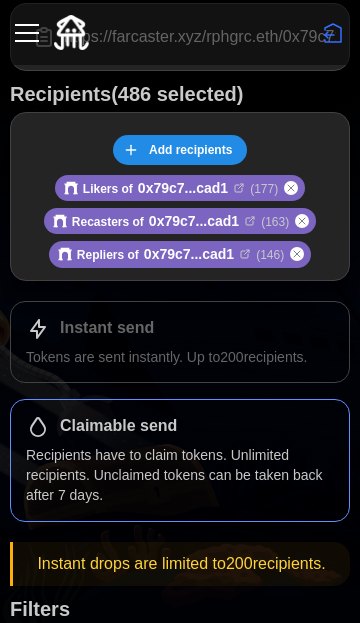 scroll, scrollTop: 434, scrollLeft: 0, axis: vertical 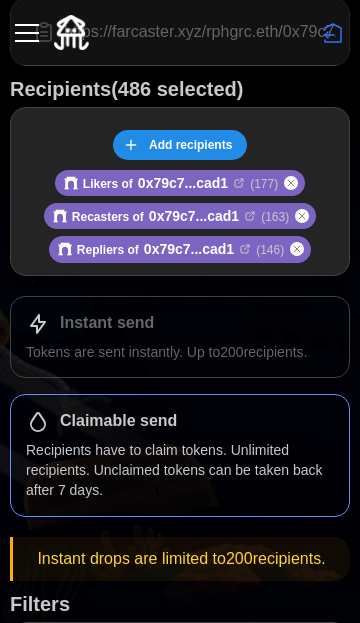 click on "Instant send" at bounding box center [180, 324] 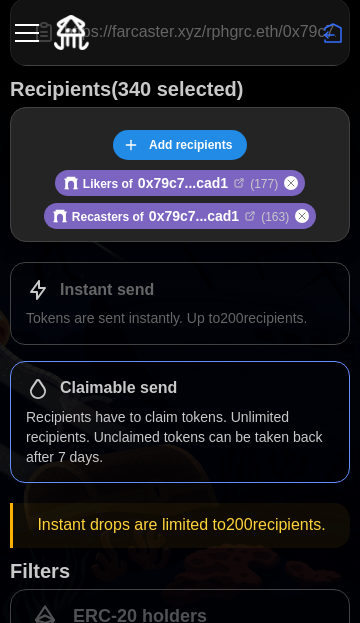 click 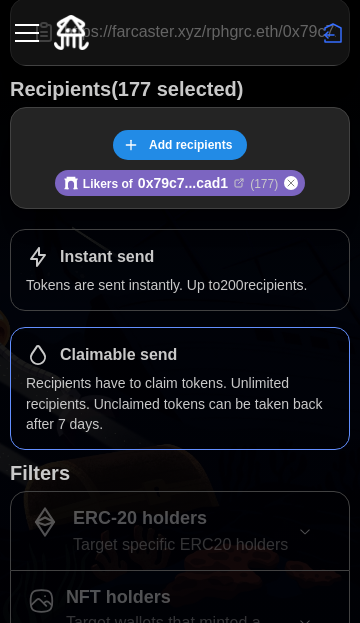 click on "Instant send Tokens are sent instantly. Up to  200  recipients." at bounding box center [180, 270] 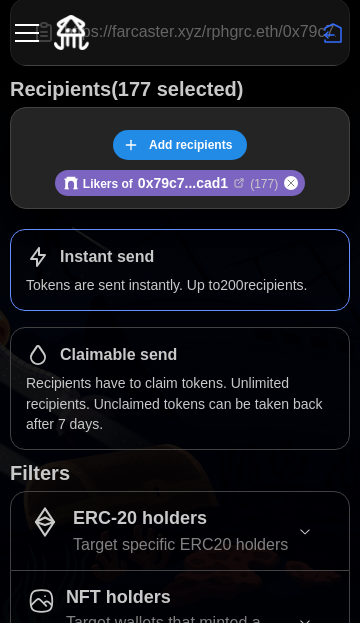 click on "Instant send Tokens are sent instantly. Up to  200  recipients." at bounding box center [180, 270] 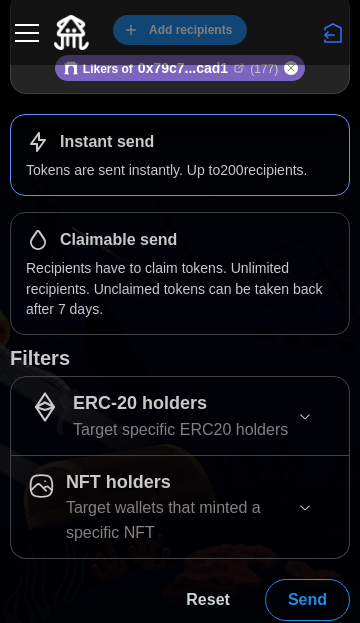 scroll, scrollTop: 557, scrollLeft: 0, axis: vertical 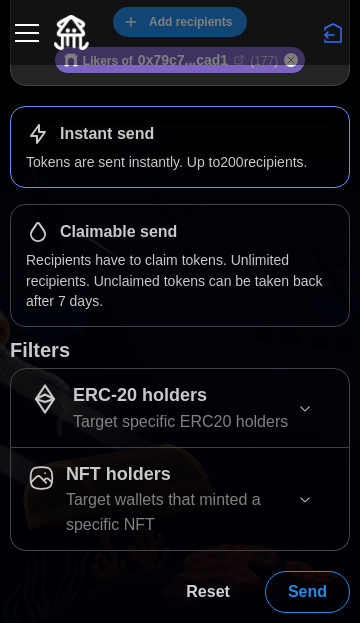 click on "Send" at bounding box center [307, 592] 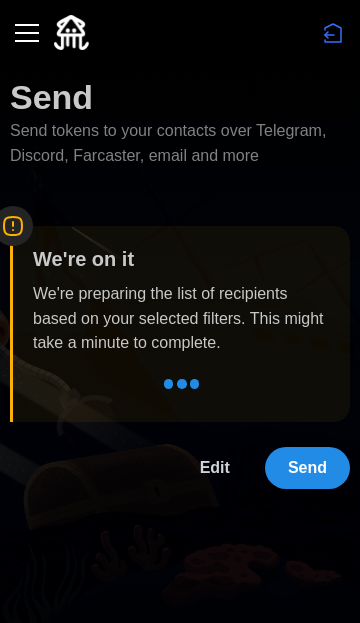 scroll, scrollTop: 0, scrollLeft: 0, axis: both 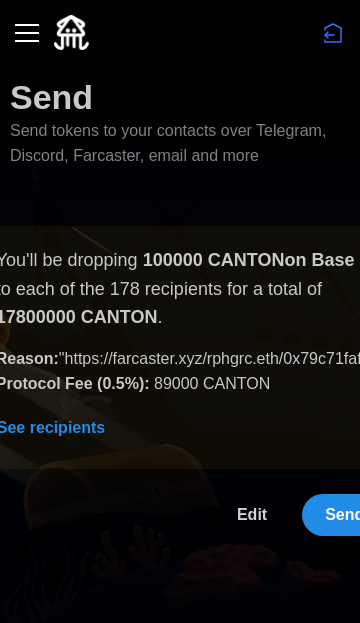 click on "Send" at bounding box center [344, 515] 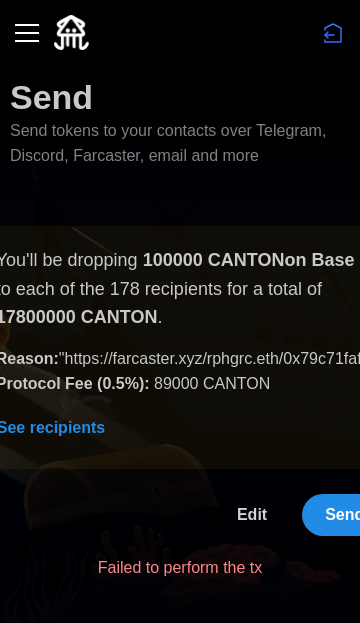 click on "Send" at bounding box center (344, 515) 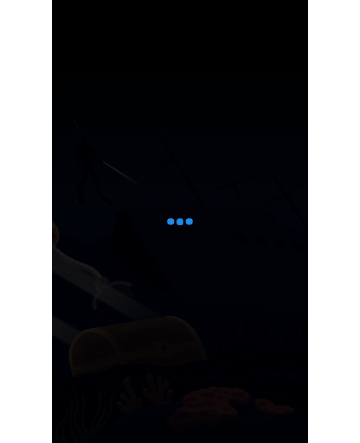 scroll, scrollTop: 0, scrollLeft: 0, axis: both 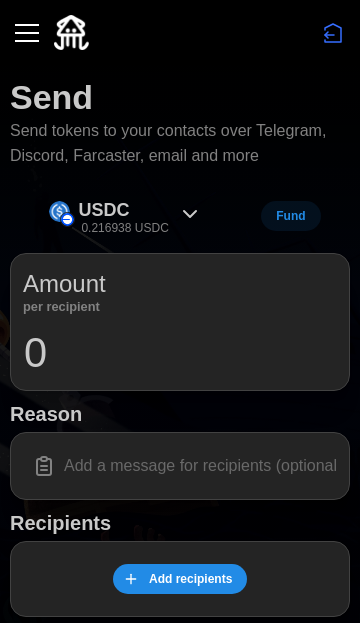 click on "0.216938   USDC" at bounding box center (124, 228) 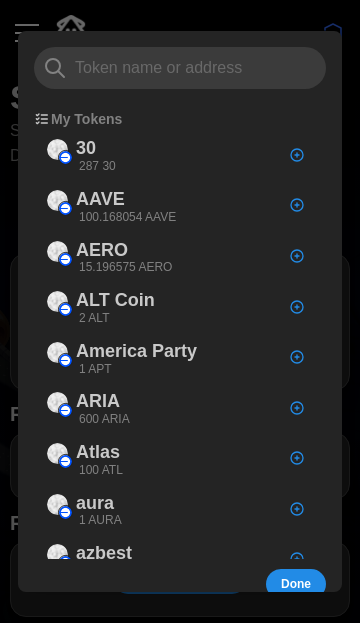 click on "100.168054   AAVE" at bounding box center (127, 217) 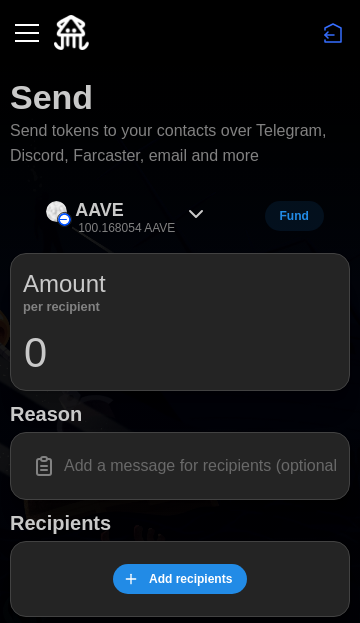 click on "AAVE 100.168054   AAVE" at bounding box center [125, 216] 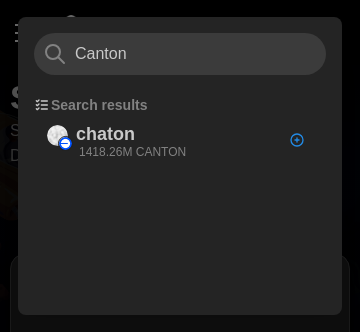 type on "Canton" 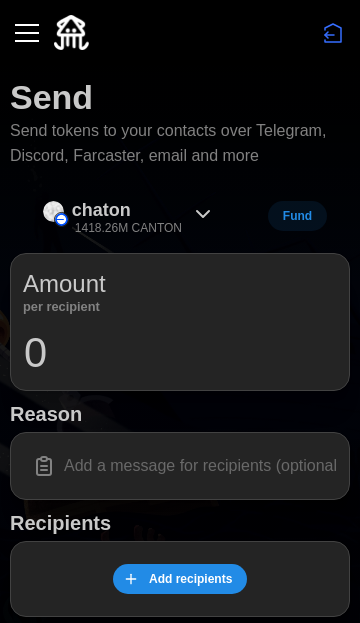 click on "0" at bounding box center [180, 353] 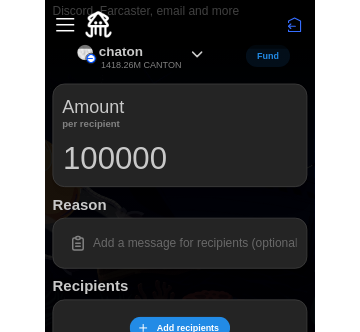 scroll, scrollTop: 144, scrollLeft: 0, axis: vertical 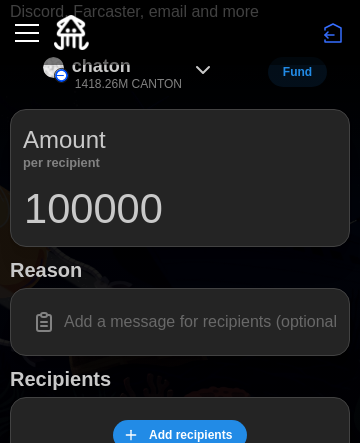type on "100000" 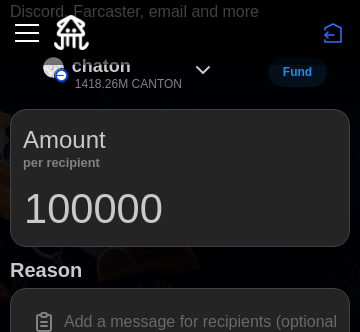 paste on "https://farcaster.xyz/rphgrc.eth/0x79c71faf" 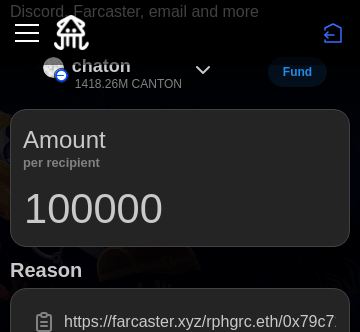 scroll, scrollTop: 0, scrollLeft: 38, axis: horizontal 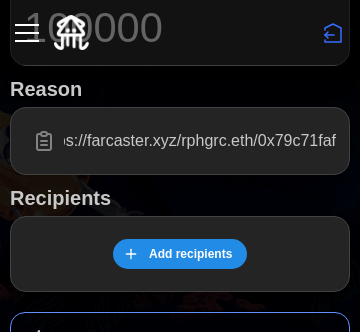 type on "https://farcaster.xyz/rphgrc.eth/0x79c71faf" 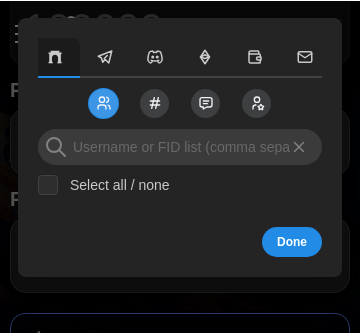 scroll, scrollTop: 0, scrollLeft: 0, axis: both 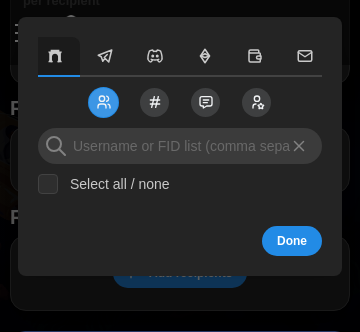 click 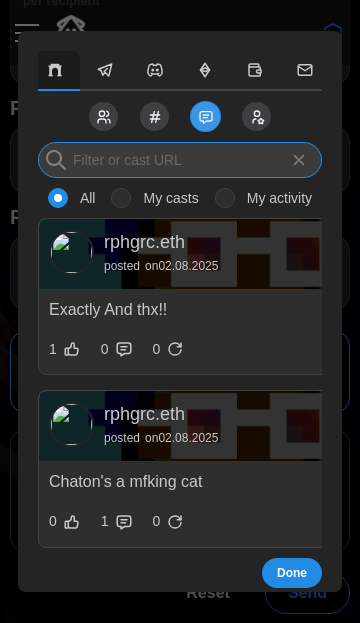 click at bounding box center [180, 160] 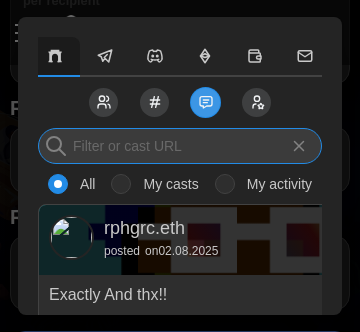 paste on "https://farcaster.xyz/rphgrc.eth/0x79c71faf" 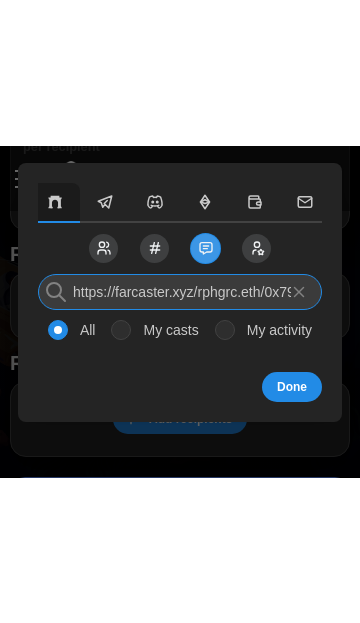 scroll, scrollTop: 0, scrollLeft: 54, axis: horizontal 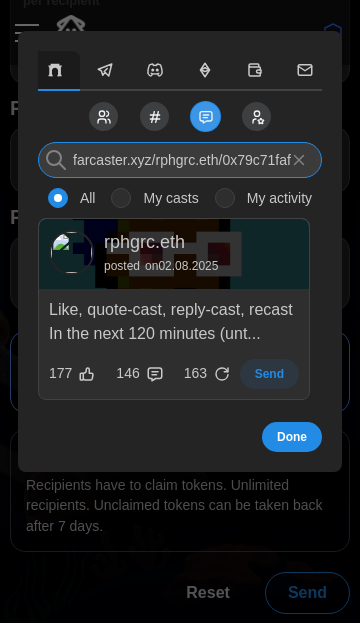 type on "https://farcaster.xyz/rphgrc.eth/0x79c71faf" 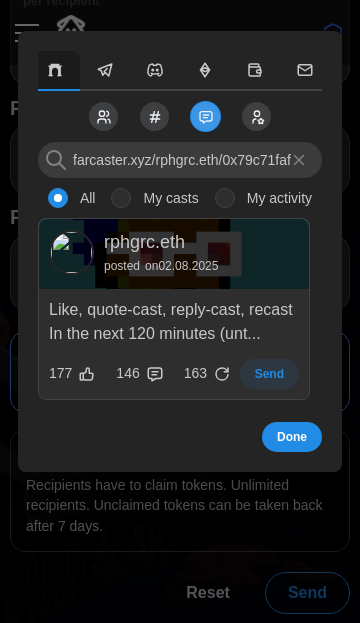 click on "Send" at bounding box center [269, 374] 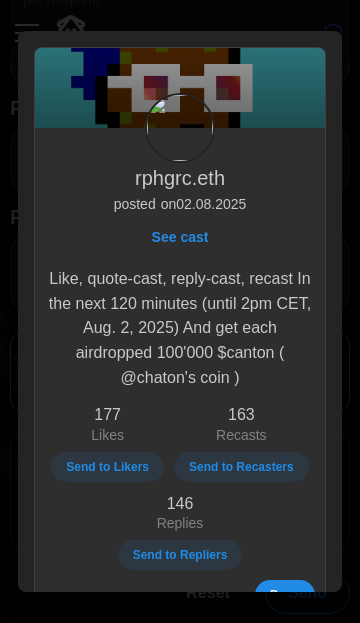 scroll, scrollTop: 0, scrollLeft: 0, axis: both 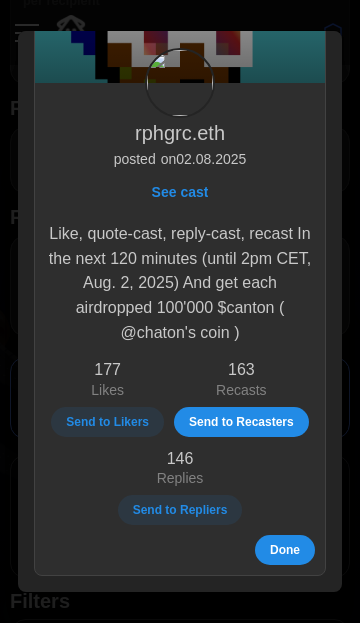 click on "Done" at bounding box center (285, 550) 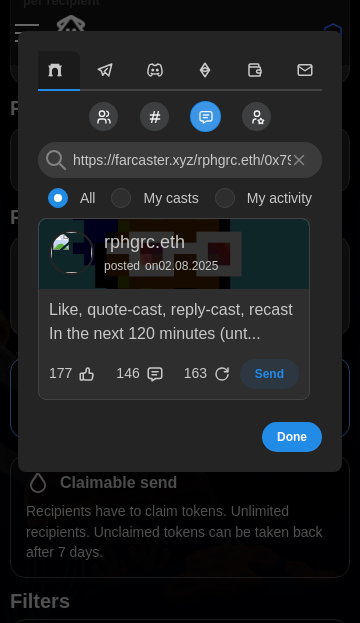 click on "Done" at bounding box center [292, 437] 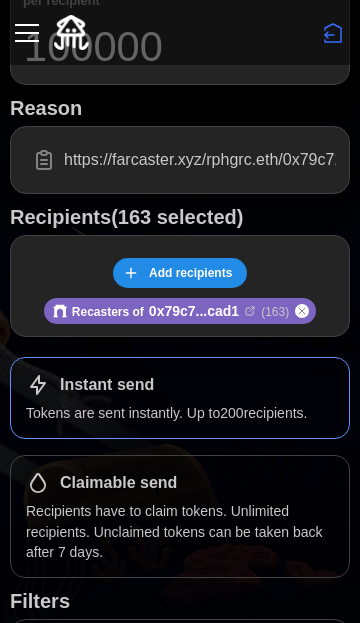click on "Instant send" at bounding box center (180, 385) 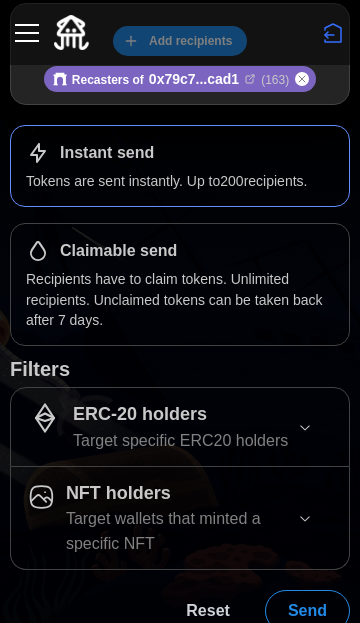 scroll, scrollTop: 557, scrollLeft: 0, axis: vertical 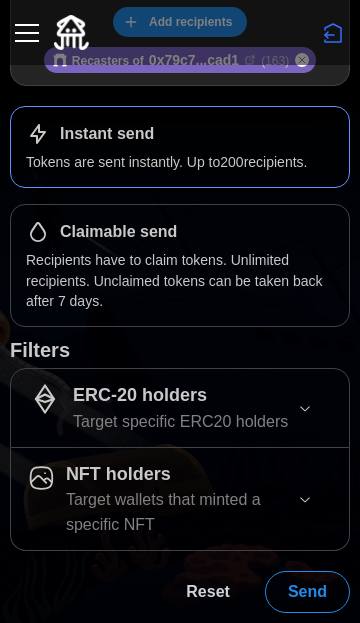 click on "Send" at bounding box center [307, 592] 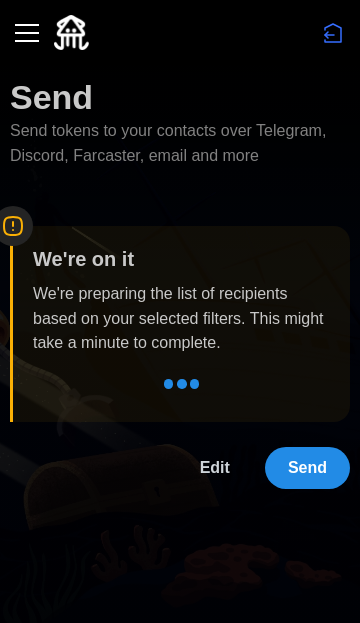 scroll, scrollTop: 0, scrollLeft: 0, axis: both 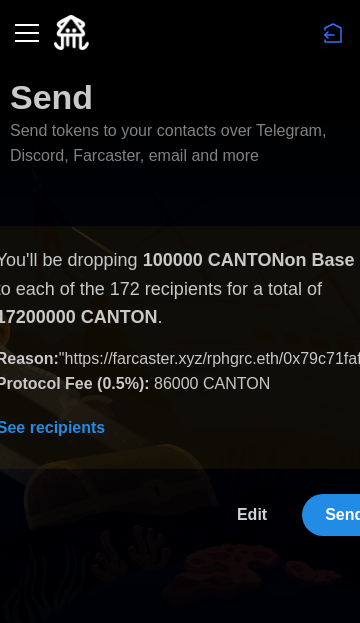 click on "Send" at bounding box center [344, 515] 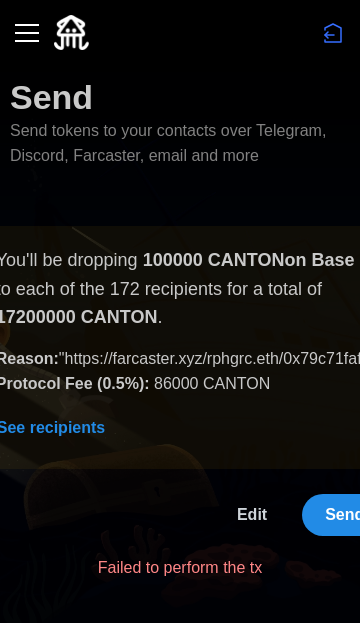 click on "Send" at bounding box center (344, 515) 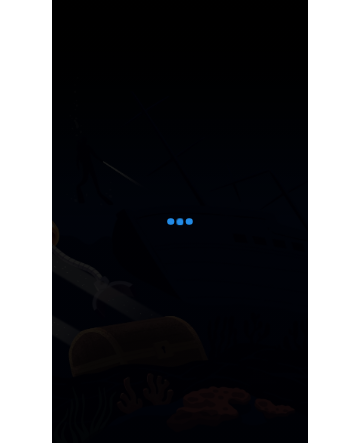 scroll, scrollTop: 0, scrollLeft: 0, axis: both 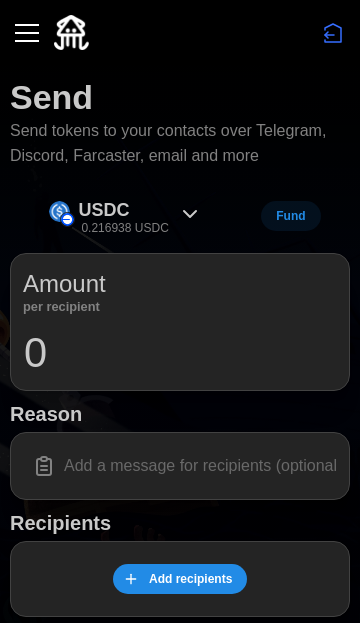 click on "0.216938   USDC" at bounding box center [124, 228] 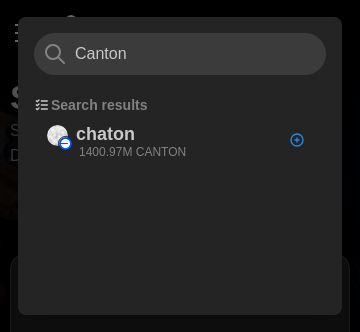 type on "Canton" 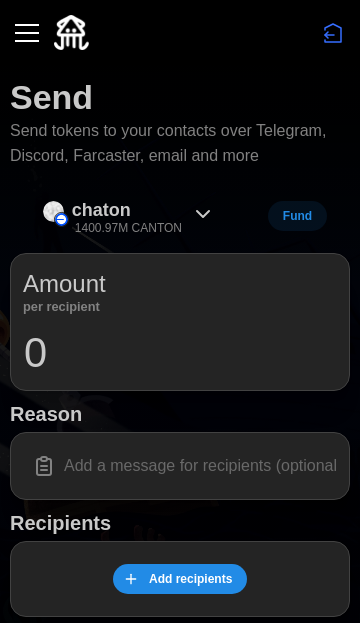 click on "0" at bounding box center (180, 353) 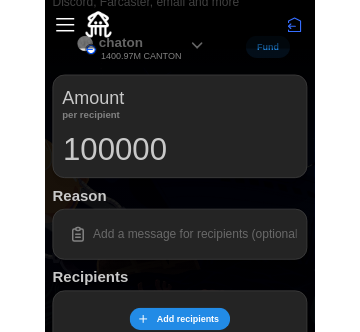 scroll, scrollTop: 156, scrollLeft: 0, axis: vertical 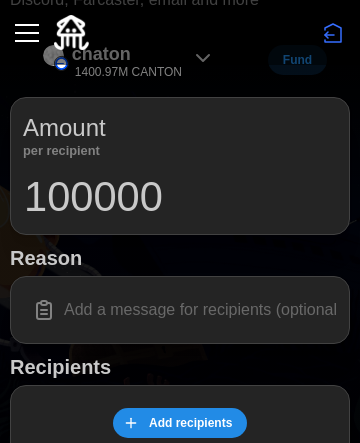 type on "100000" 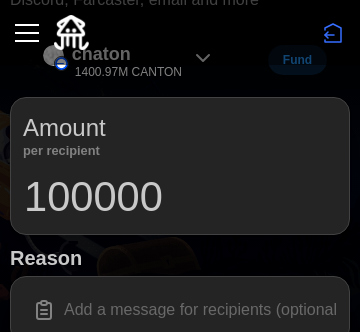 paste on "https://farcaster.xyz/rphgrc.eth/0x79c71faf" 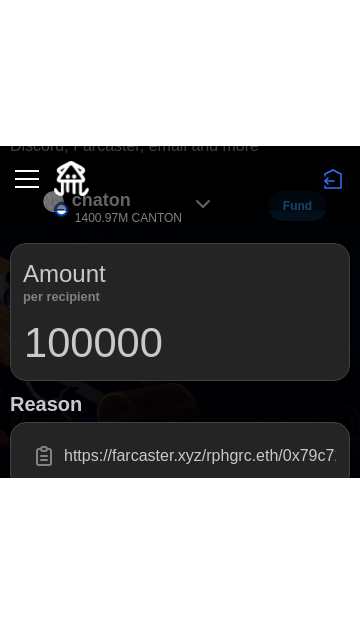 scroll, scrollTop: 0, scrollLeft: 38, axis: horizontal 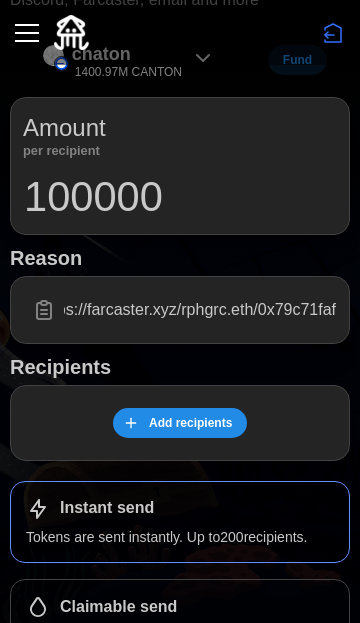 type on "https://farcaster.xyz/rphgrc.eth/0x79c71faf" 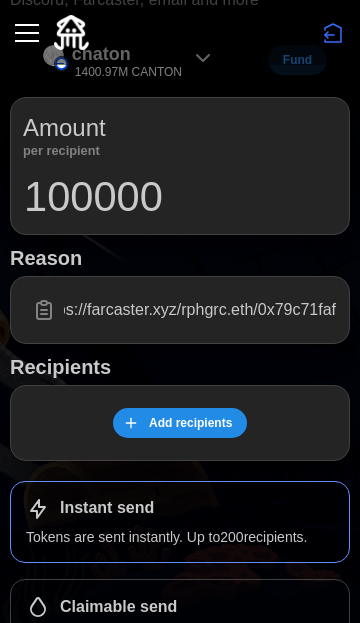 scroll, scrollTop: 0, scrollLeft: 0, axis: both 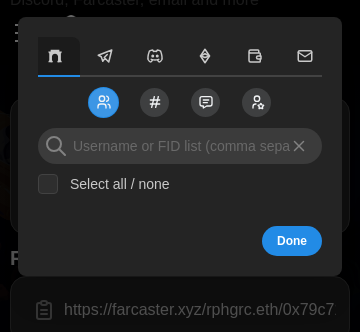 click 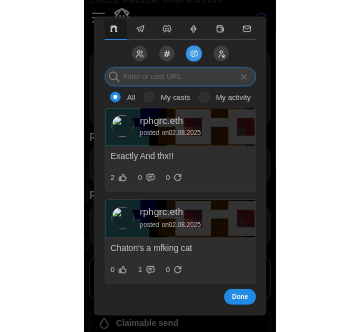 scroll, scrollTop: 10, scrollLeft: 0, axis: vertical 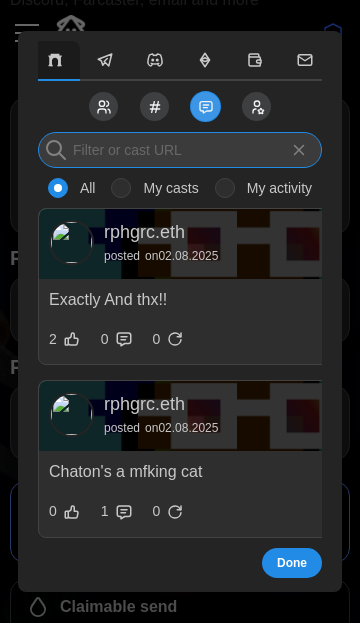 click at bounding box center (180, 150) 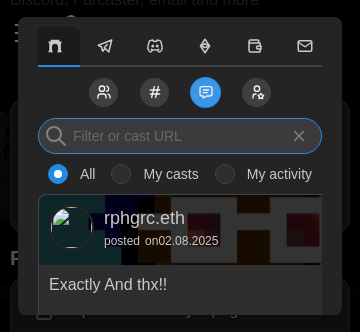 paste on "https://farcaster.xyz/rphgrc.eth/0x79c71faf" 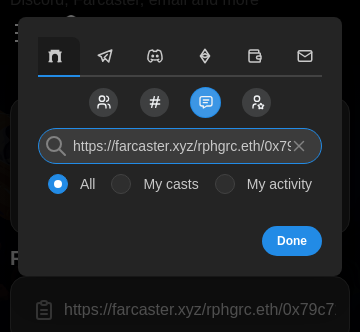 scroll, scrollTop: 0, scrollLeft: 54, axis: horizontal 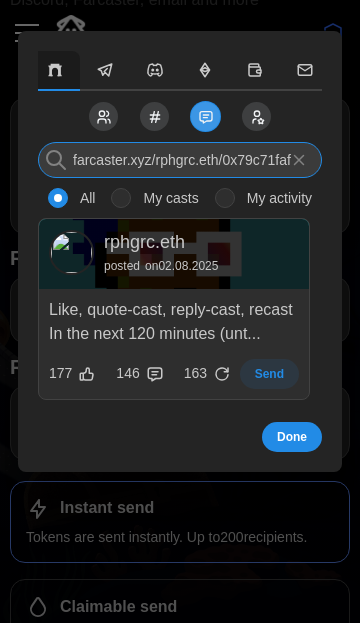 type on "https://farcaster.xyz/rphgrc.eth/0x79c71faf" 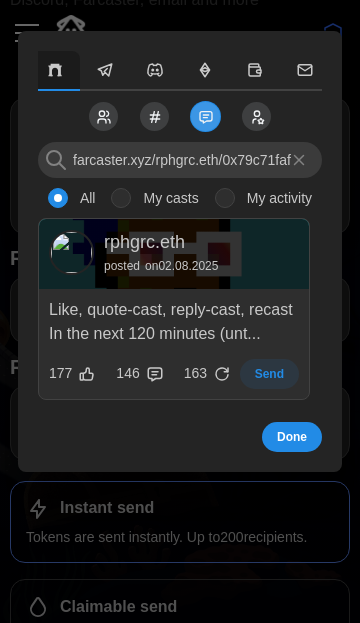 click on "Send" at bounding box center [269, 374] 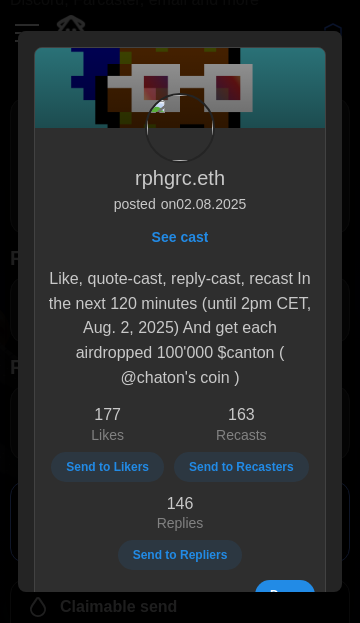 scroll, scrollTop: 0, scrollLeft: 0, axis: both 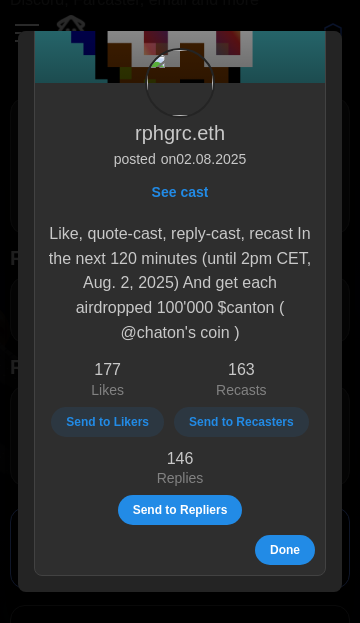 click on "Done" at bounding box center (285, 550) 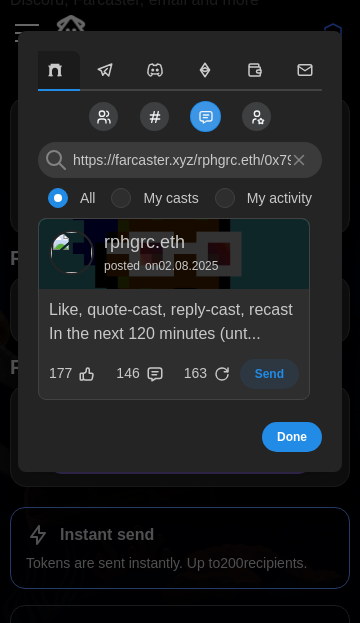 click on "Done" at bounding box center [292, 437] 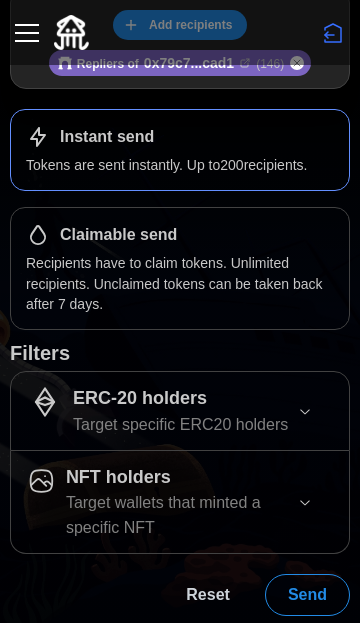 scroll, scrollTop: 557, scrollLeft: 0, axis: vertical 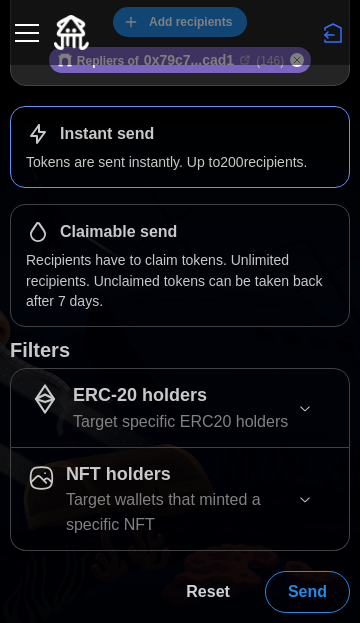 click on "Send" at bounding box center [307, 592] 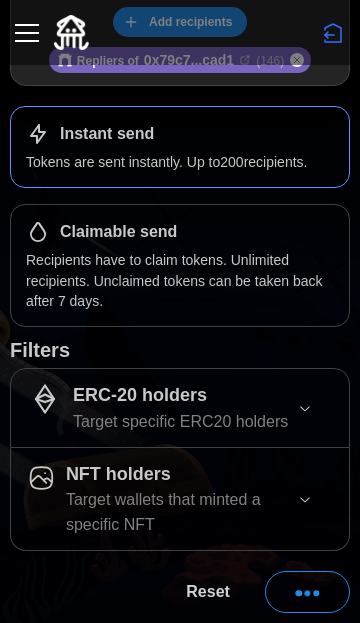 scroll, scrollTop: 0, scrollLeft: 0, axis: both 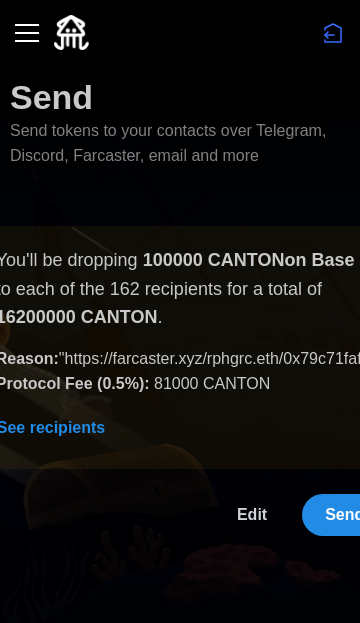 click on "Send" at bounding box center (344, 515) 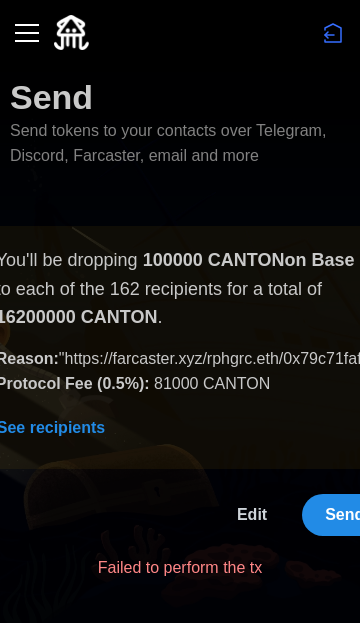 click on "Send" at bounding box center (344, 515) 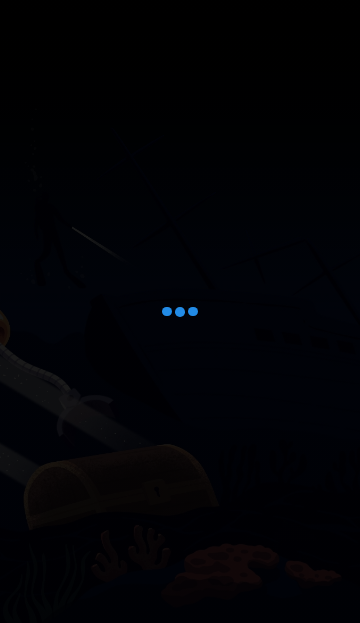 scroll, scrollTop: 0, scrollLeft: 0, axis: both 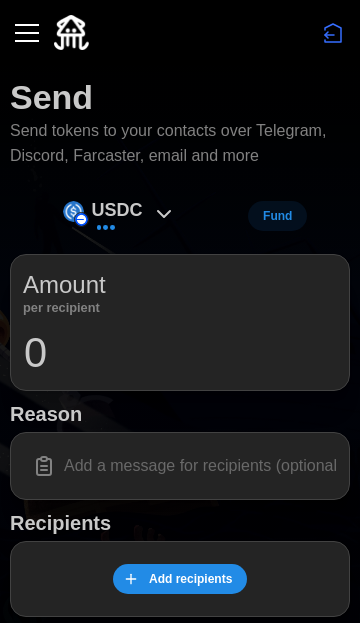click at bounding box center [27, 33] 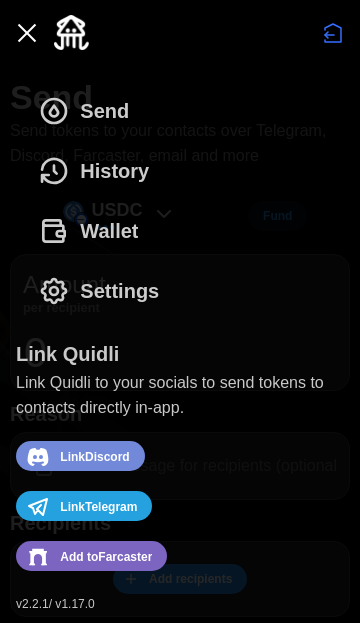 click on "History" at bounding box center [114, 171] 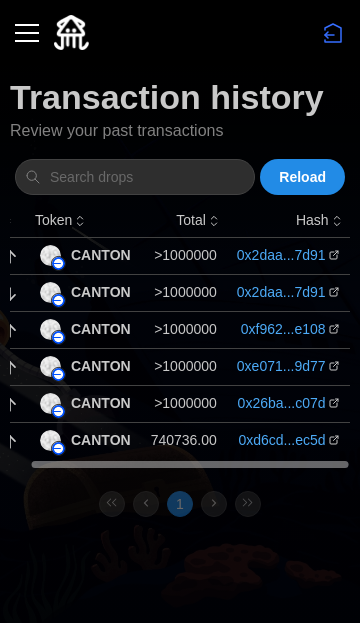 scroll, scrollTop: 0, scrollLeft: 0, axis: both 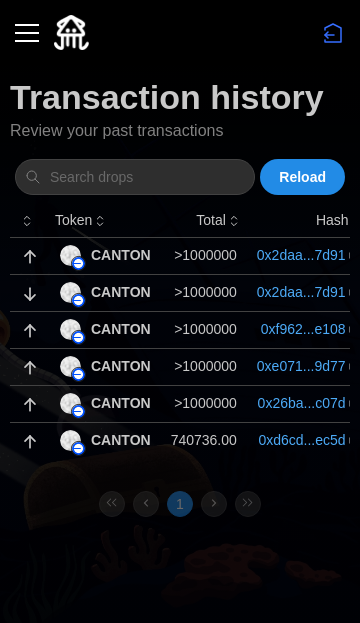 click on "Reload" at bounding box center (302, 177) 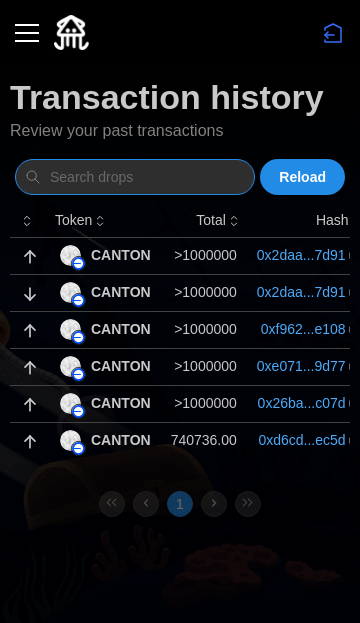 click at bounding box center [135, 177] 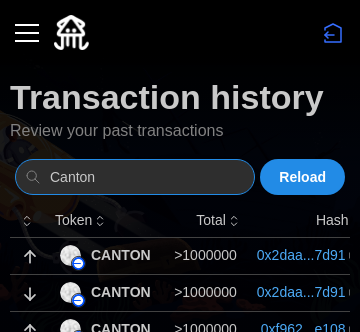 type on "Canton" 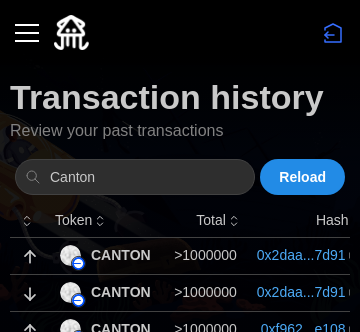 click on "Reload" at bounding box center (302, 177) 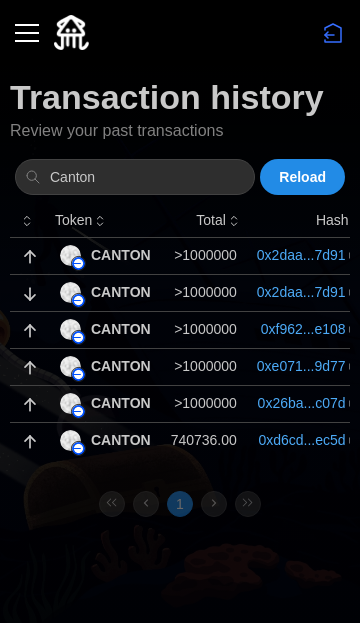 click at bounding box center (27, 33) 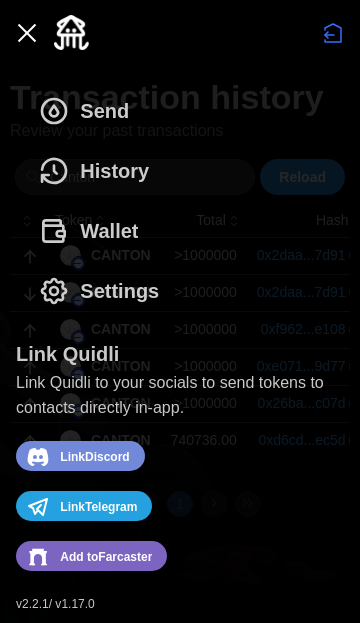 click on "Send" at bounding box center [104, 111] 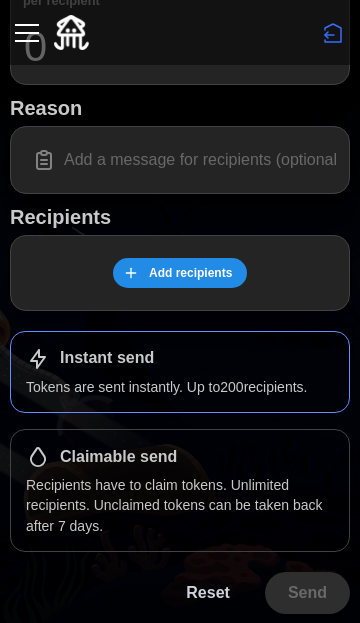 scroll, scrollTop: 0, scrollLeft: 0, axis: both 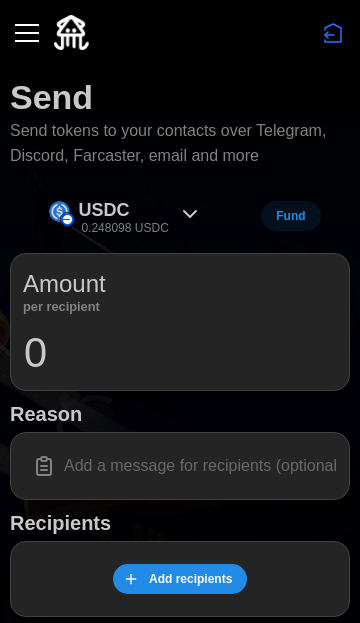 click at bounding box center [27, 33] 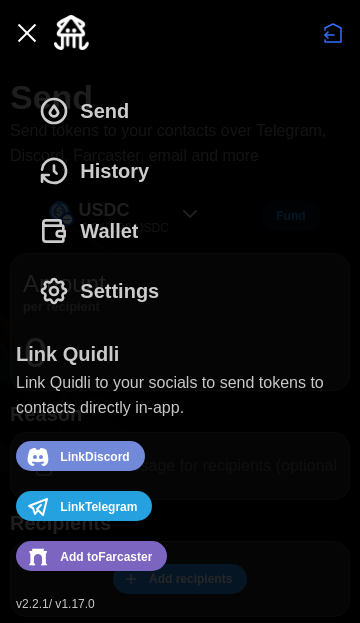 click on "Wallet" at bounding box center (109, 231) 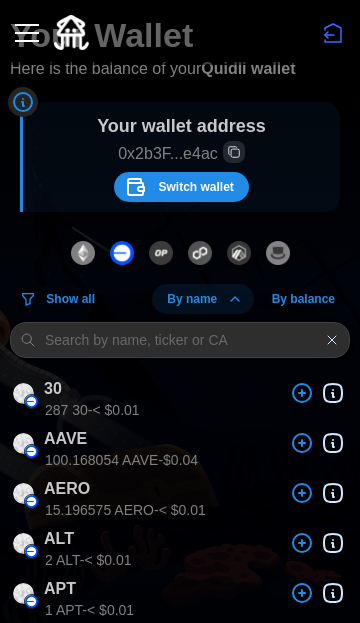 scroll, scrollTop: 68, scrollLeft: 0, axis: vertical 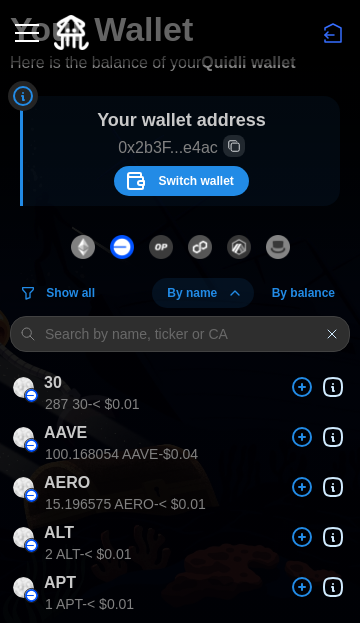 click 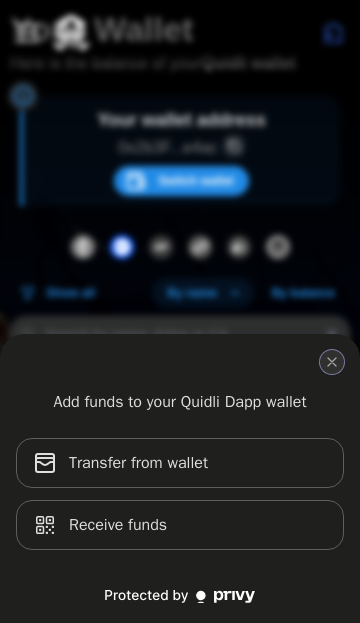 click 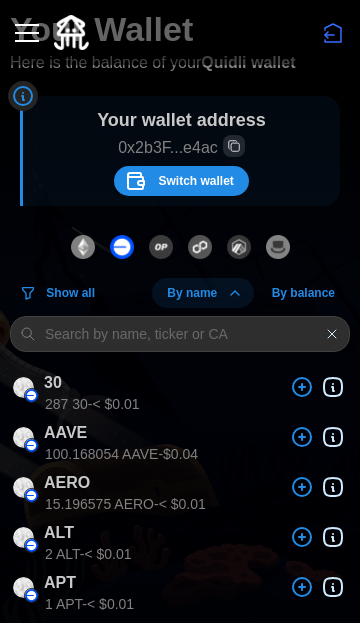 scroll, scrollTop: 0, scrollLeft: 0, axis: both 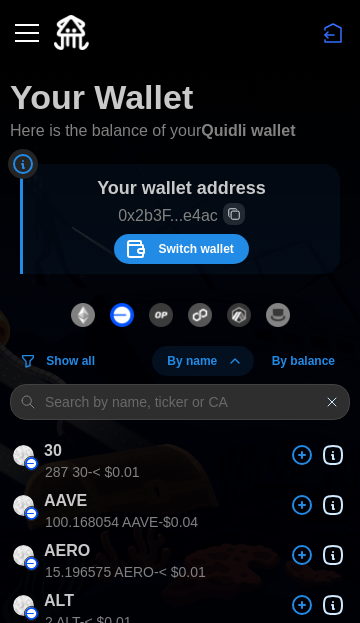 click at bounding box center [27, 33] 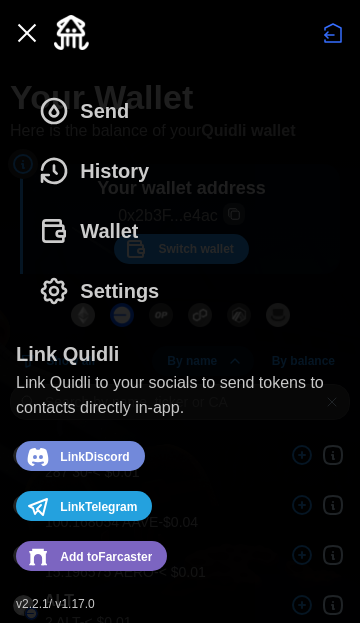 click on "Settings" at bounding box center [119, 291] 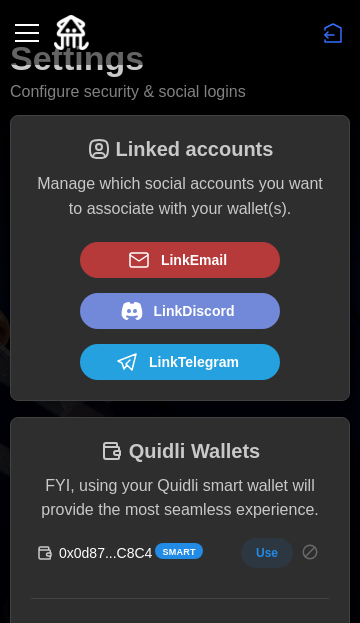 scroll, scrollTop: 0, scrollLeft: 0, axis: both 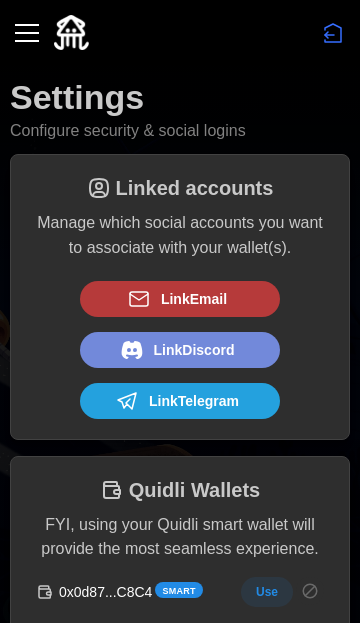 click at bounding box center [27, 33] 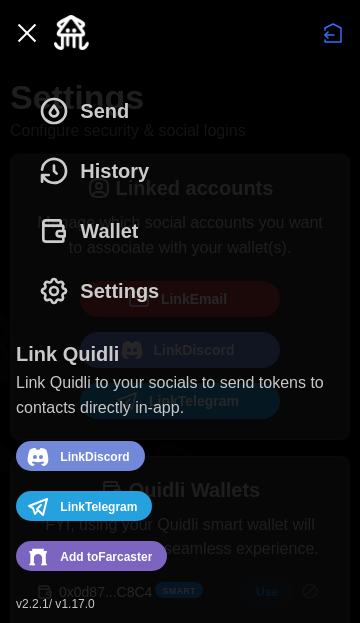click on "History" at bounding box center [114, 171] 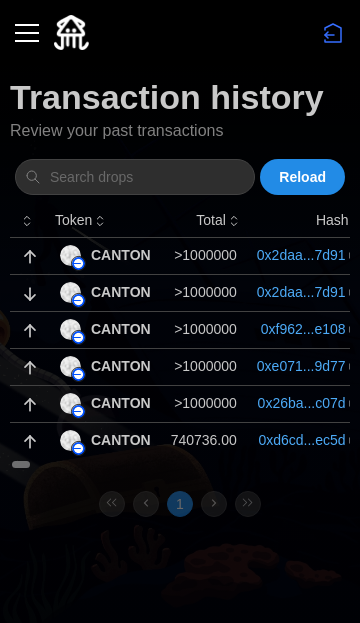 click on "0x2daa...7d91" at bounding box center [301, 255] 